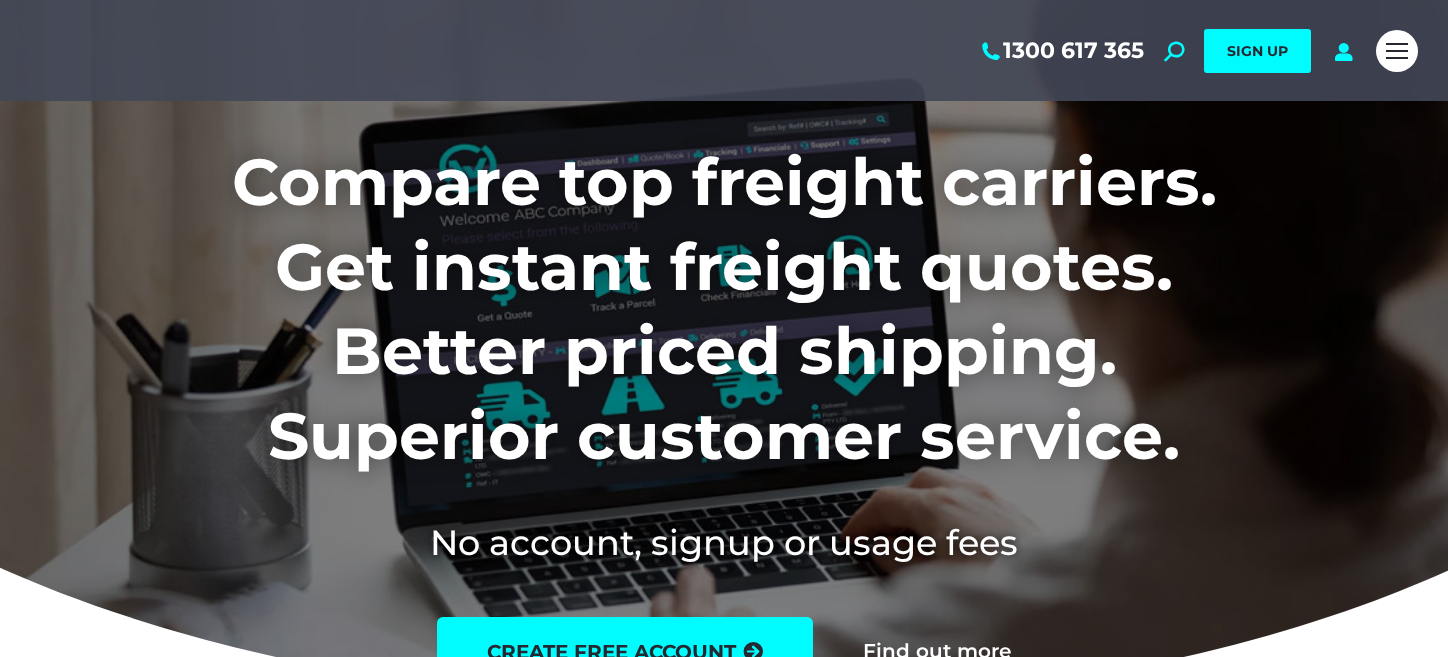 scroll, scrollTop: 0, scrollLeft: 0, axis: both 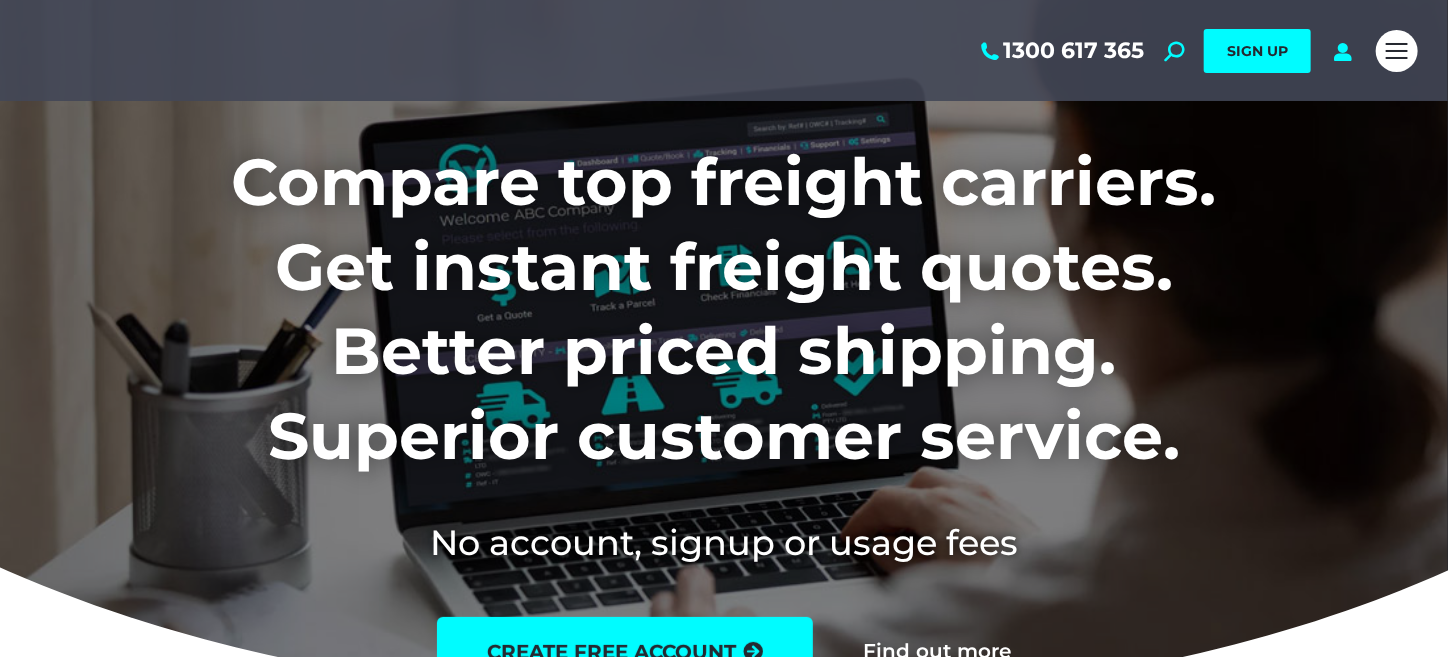 click on "Login" at bounding box center (0, 0) 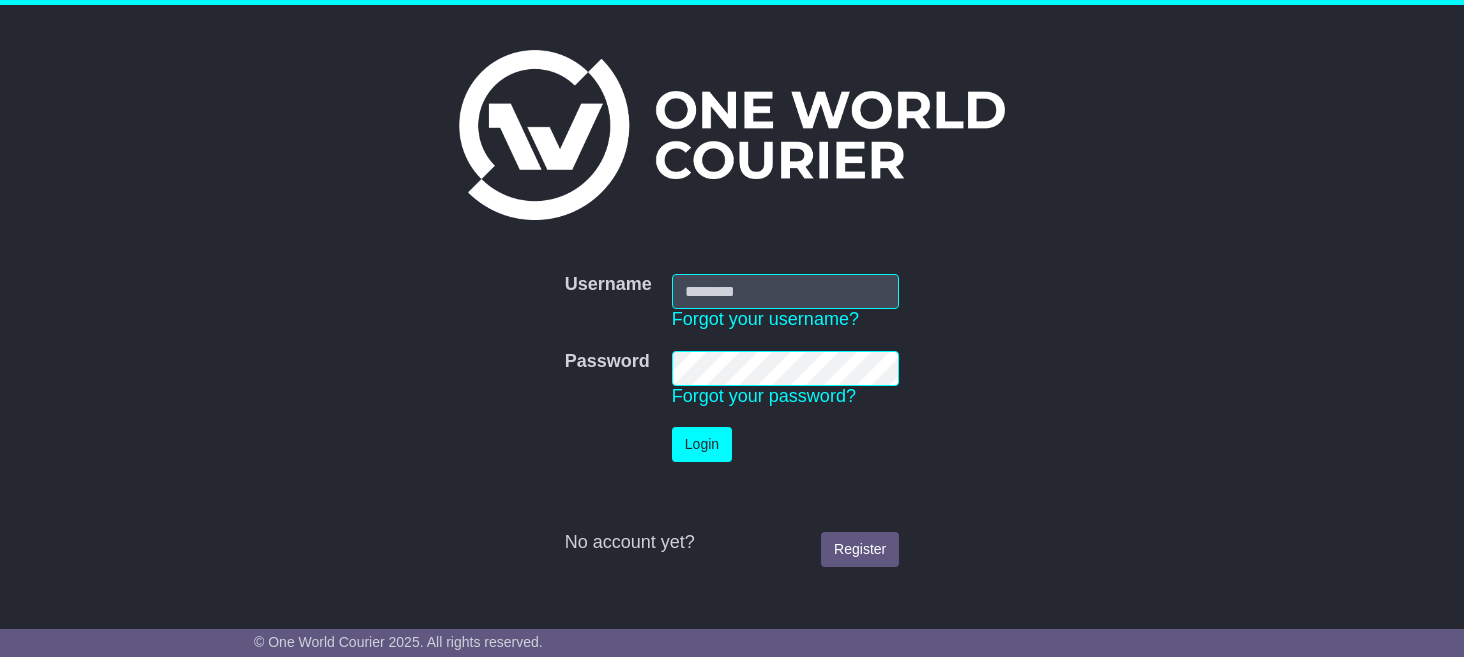 scroll, scrollTop: 0, scrollLeft: 0, axis: both 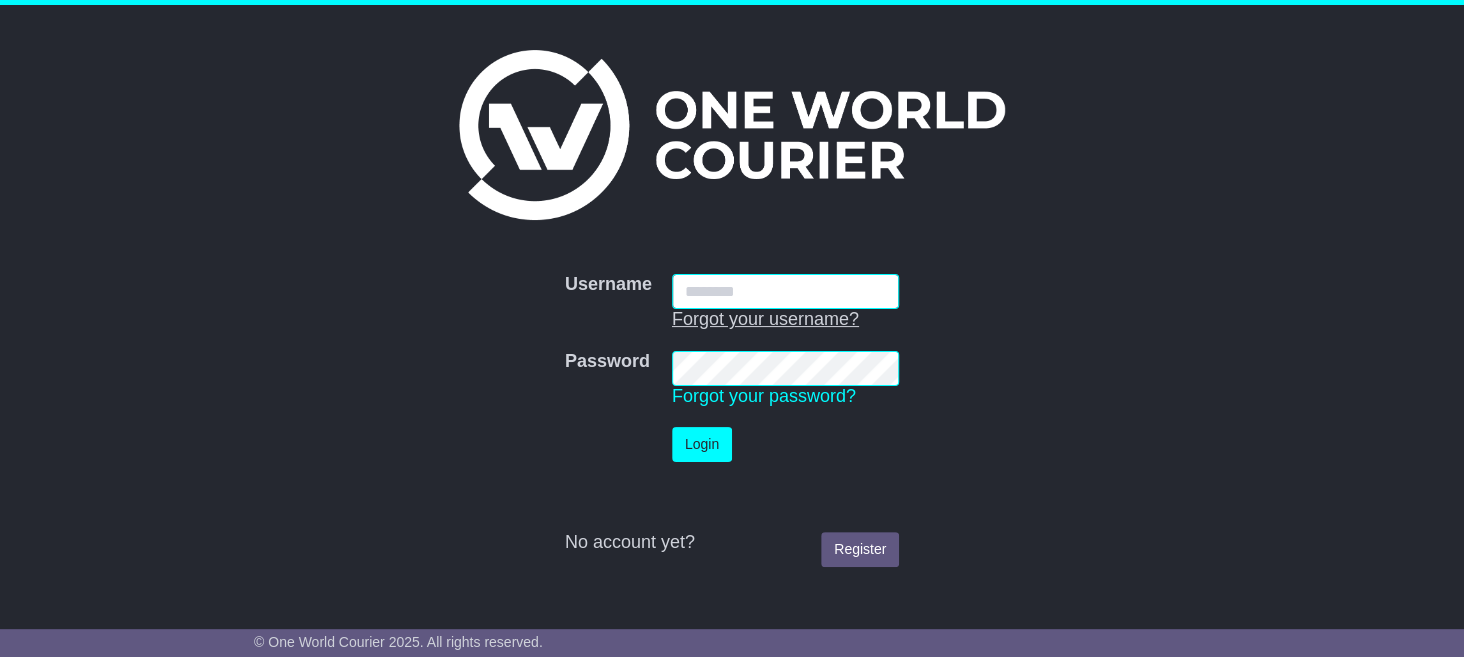 type on "**********" 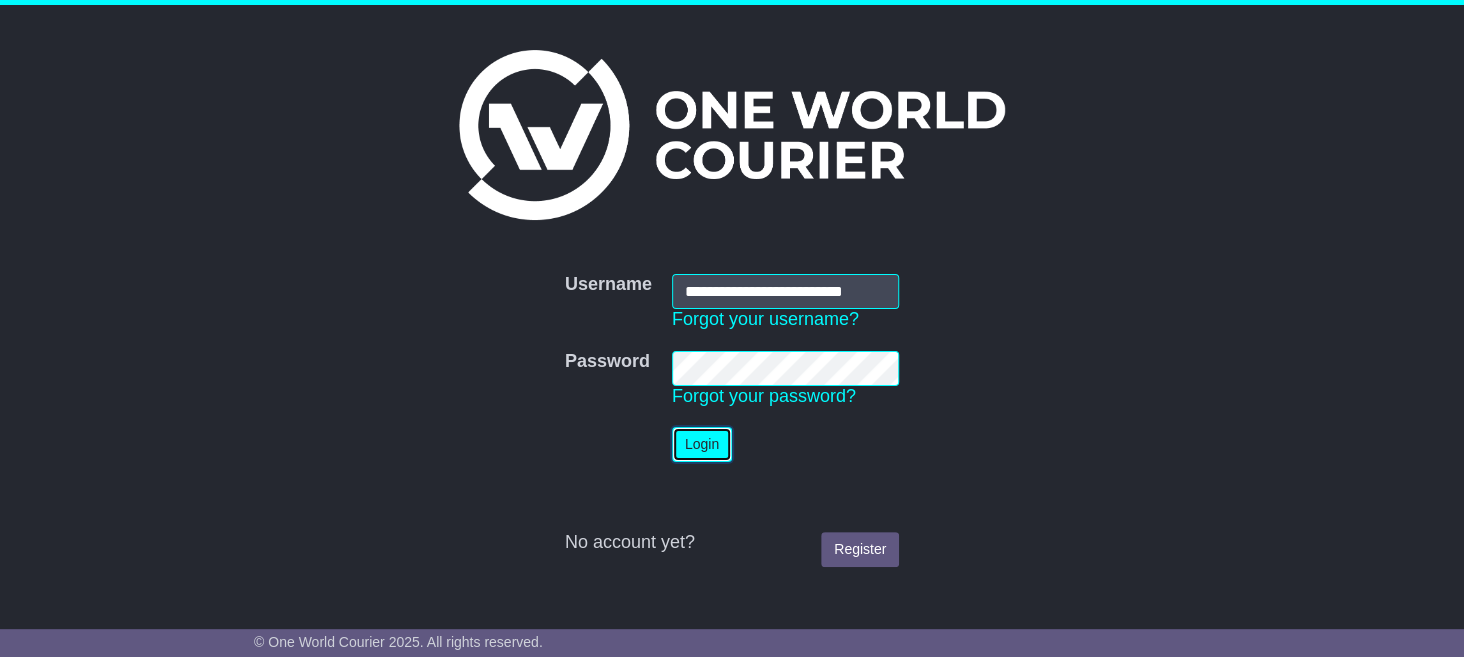 click on "Login" at bounding box center (702, 444) 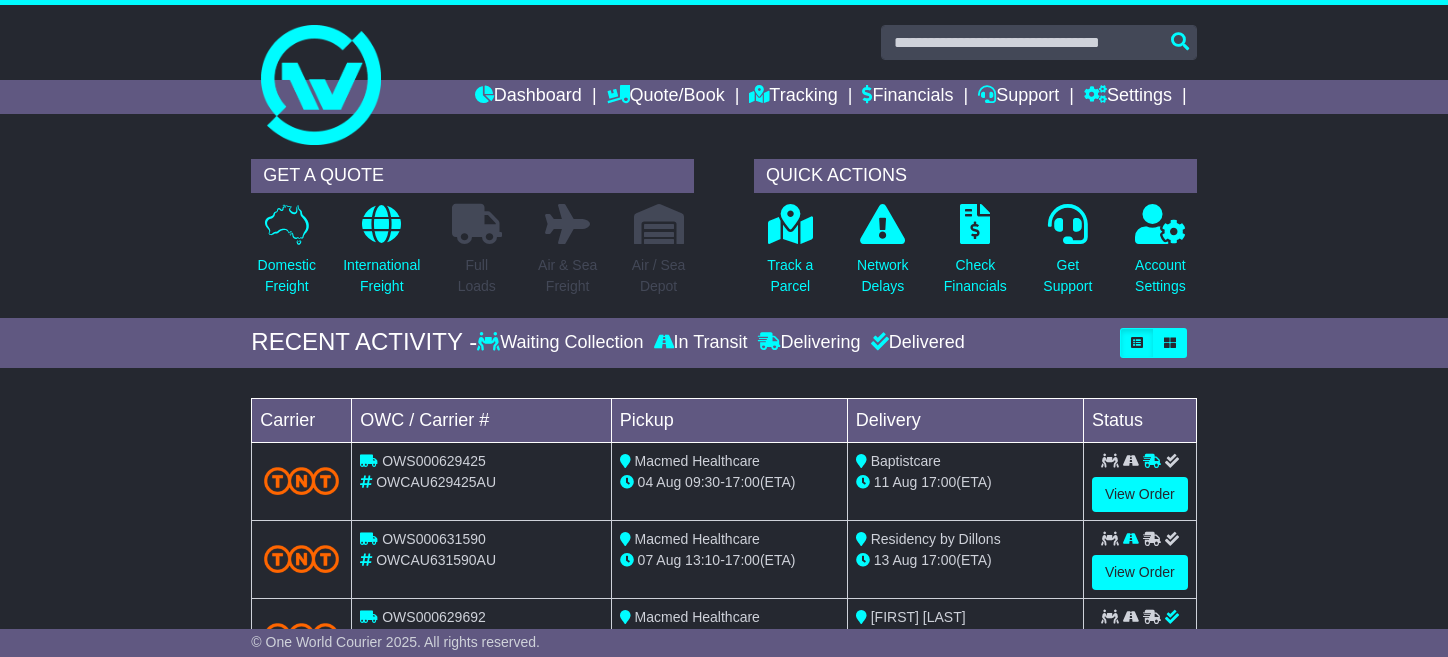 scroll, scrollTop: 0, scrollLeft: 0, axis: both 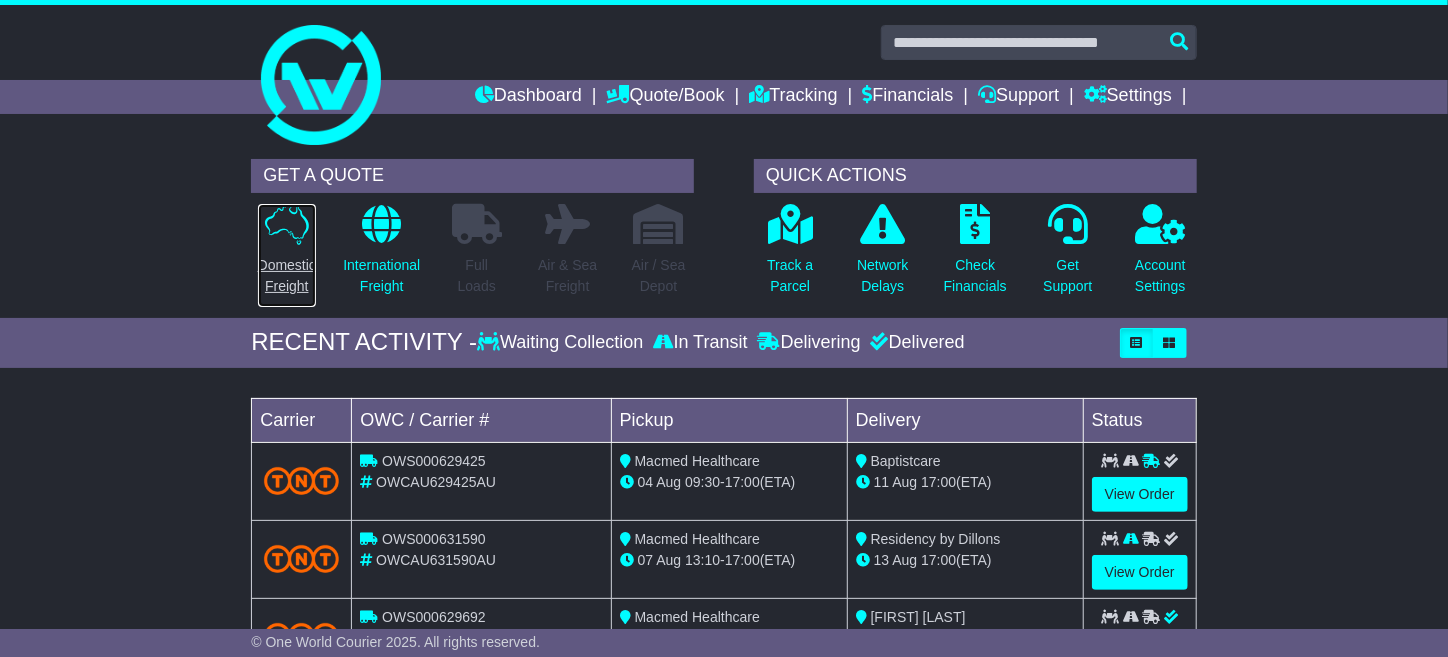 click on "Domestic Freight" at bounding box center (287, 276) 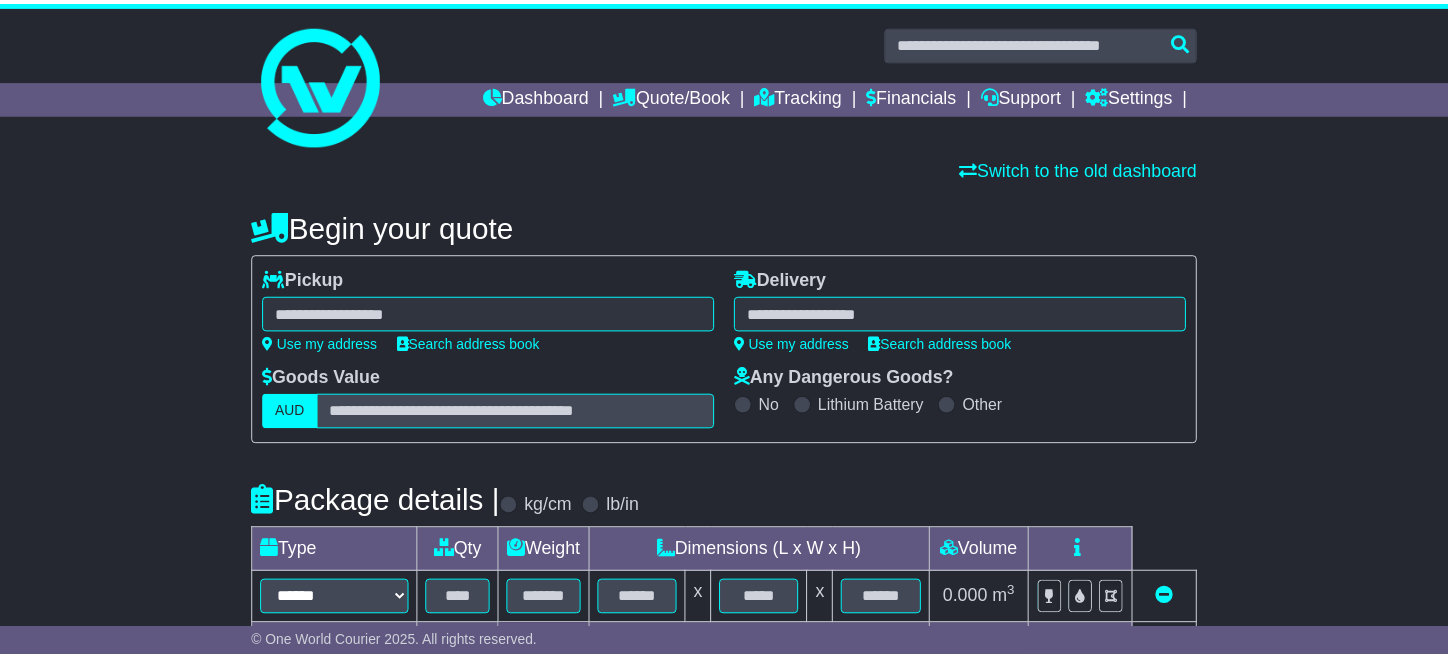 scroll, scrollTop: 0, scrollLeft: 0, axis: both 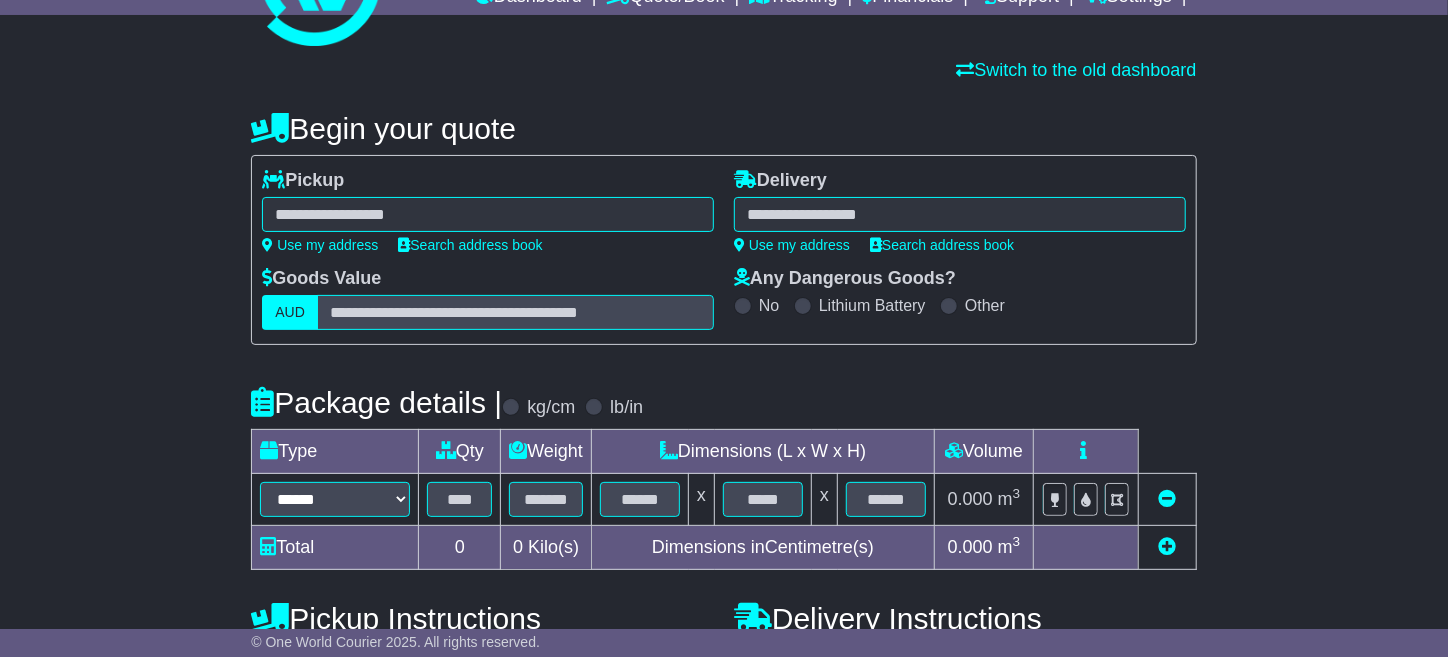 click at bounding box center [960, 214] 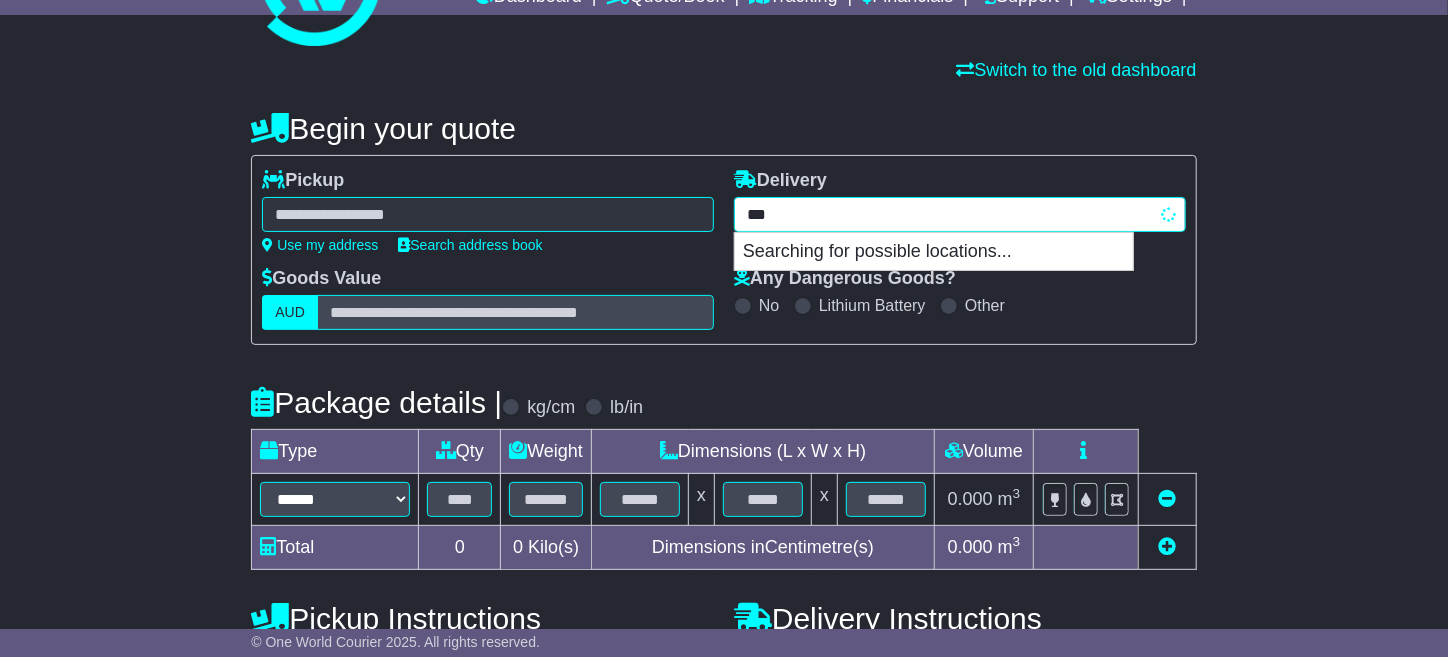 type on "****" 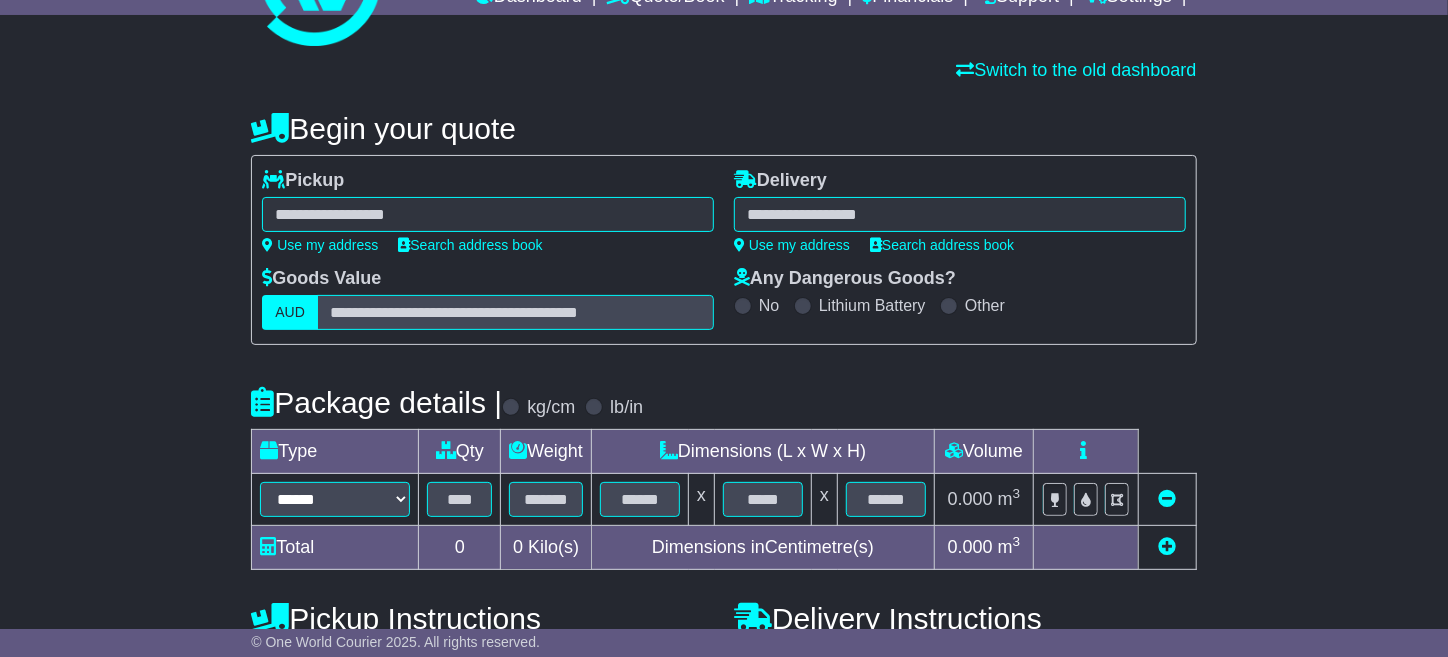 click at bounding box center (488, 214) 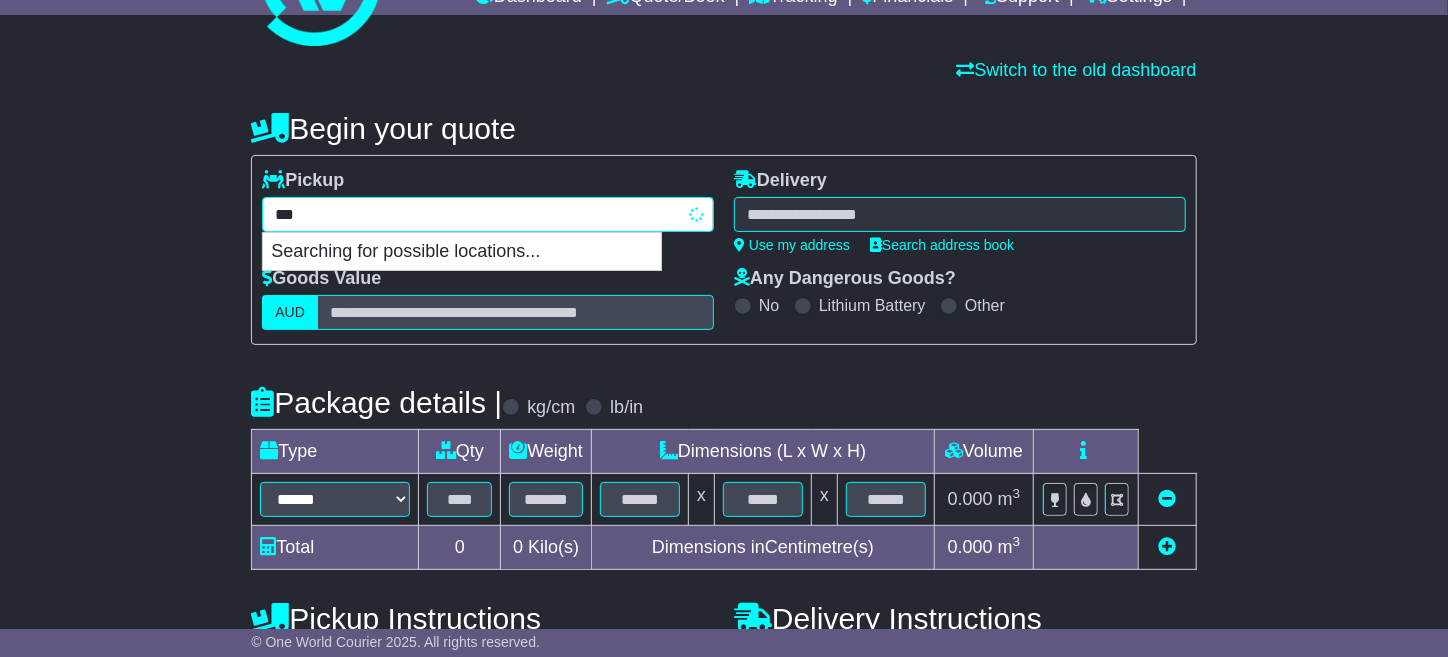 type on "****" 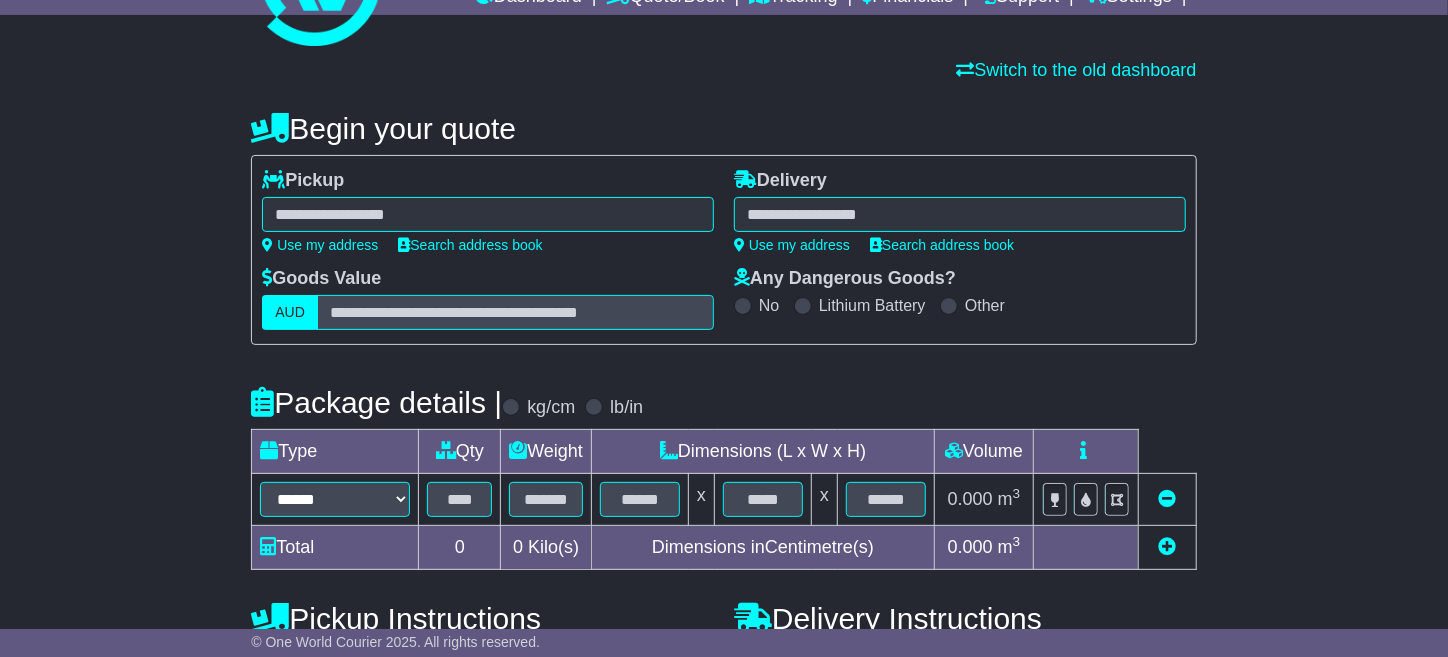 click on "**** [POSTCODE] AUSTINVILLE [POSTCODE] BONOGIN [POSTCODE] MUDGEERABA [POSTCODE] NERANWOOD [POSTCODE] SPRINGBROOK [POSTCODE] TALLAI [POSTCODE] WORONGARY [POSTCODE]" at bounding box center (488, 214) 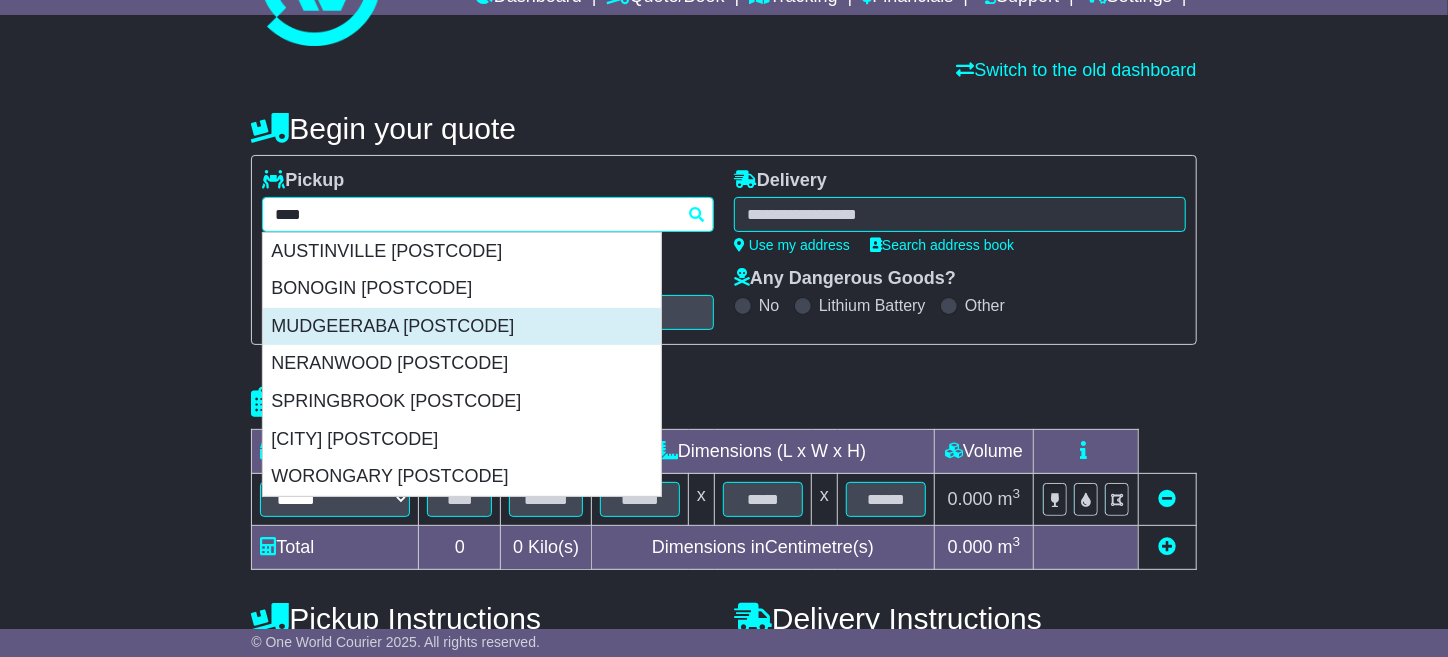 click on "MUDGEERABA [POSTCODE]" at bounding box center [462, 327] 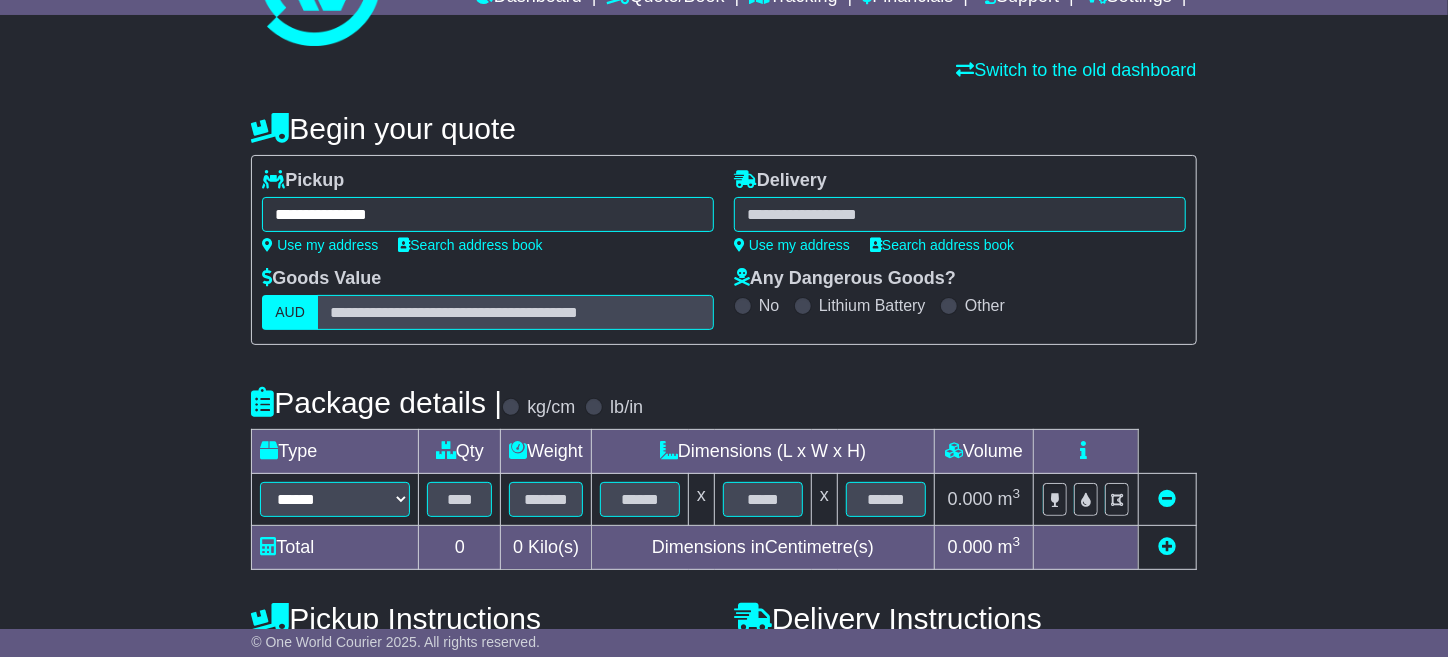 click on "**** **** BALLARD [POSTCODE] **** BAPAUME [POSTCODE] **** BIRNAM [POSTCODE] **** BLANCHVIEW [POSTCODE] **** BRANCHVIEW [POSTCODE] **** CABARLAH [POSTCODE] **** CAWDOR [POSTCODE] **** CEMENT MILLS [POSTCODE] **** COALBANK [POSTCODE] **** CONDAMINE PLAINS [POSTCODE] **** CUTELLA [POSTCODE] **** DERRYMORE [POSTCODE] **** DJUAN [POSTCODE] **** DOCTOR CREEK [POSTCODE] **** EVERGREEN [POSTCODE] **** FIFTEEN MILE [POSTCODE] **** GEHAM [POSTCODE] **** GLENCOE [POSTCODE] **** GORE [POSTCODE] **** GOWRIE JUNCTION [POSTCODE] **** GOWRIE LITTLE PLAIN [POSTCODE] **** GRAPETREE [POSTCODE] **** GROOMSVILLE [POSTCODE] **** HAMPTON [POSTCODE] **** HIGHFIELDS [POSTCODE] **** HIGHGROVE [POSTCODE] **** HODGSON VALE [POSTCODE] **** KARARA [POSTCODE] **** KLEINTON [POSTCODE] **** KULPI [POSTCODE] **** KURROWAH [POSTCODE] **** LILYVALE [POSTCODE] **** MACLAGAN [POSTCODE] **** MALLING [POSTCODE] **** MERINGANDAN [POSTCODE] **** MERINGANDAN WEST [POSTCODE] **** MERRITTS CREEK [POSTCODE] **** MOUNT LUKE [POSTCODE] **** MUNIGANEEN [POSTCODE] **** MURPHYS CREEK [POSTCODE] **** NARKO [POSTCODE] **** NORTH MACLAGAN [POSTCODE] **** NUTGROVE [POSTCODE] **** OMAN AMA [POSTCODE] **** PALMTREE [POSTCODE] **** PAMPAS [POSTCODE] **** PECHEY [POSTCODE] **** PERANGA [POSTCODE] **** PERSEVERANCE [POSTCODE] **** POSTMANS RIDGE [POSTCODE] **** POZIERES [POSTCODE] **** PRESTON [POSTCODE] **** RANGEMORE [POSTCODE] **** RAVENSBOURNE [POSTCODE] **** SILVER RIDGE [POSTCODE] **** SPRING BLUFF [POSTCODE] **** ST AUBYN [POSTCODE] **** THORNVILLE [POSTCODE] **** TUMMAVILLE [POSTCODE]" at bounding box center (960, 214) 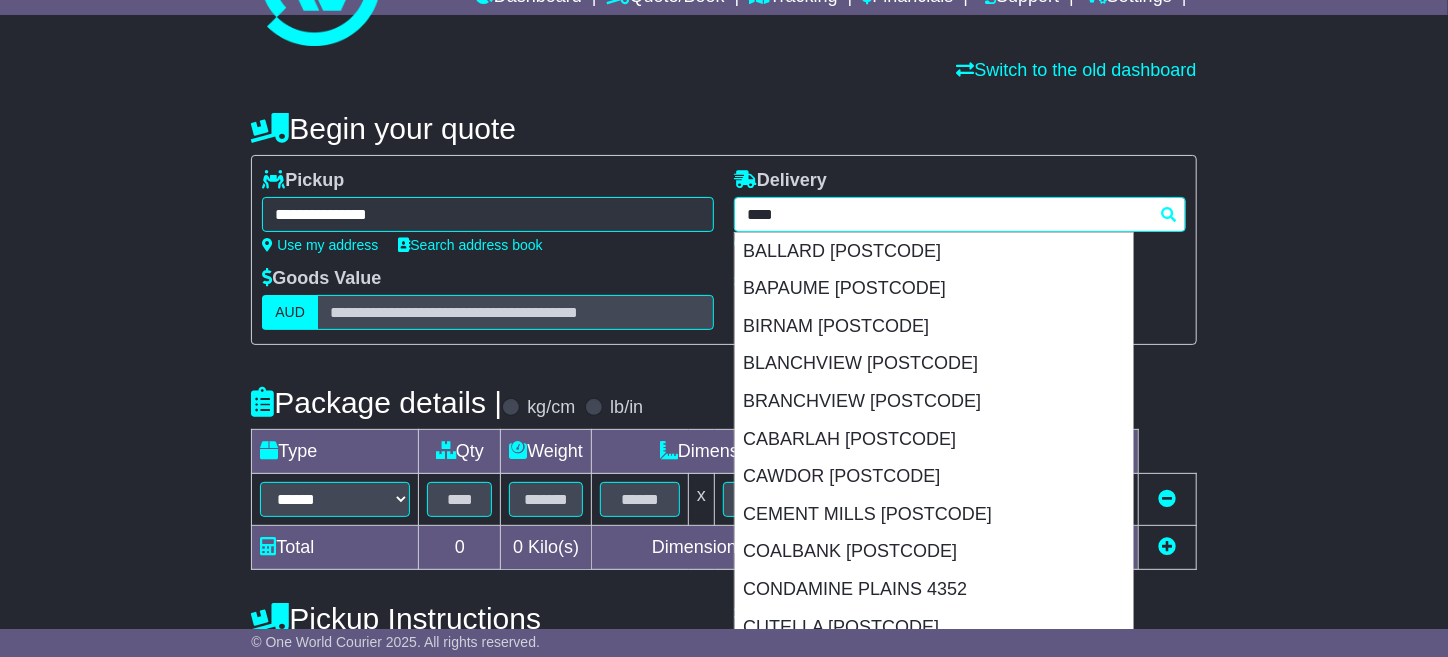 type on "**********" 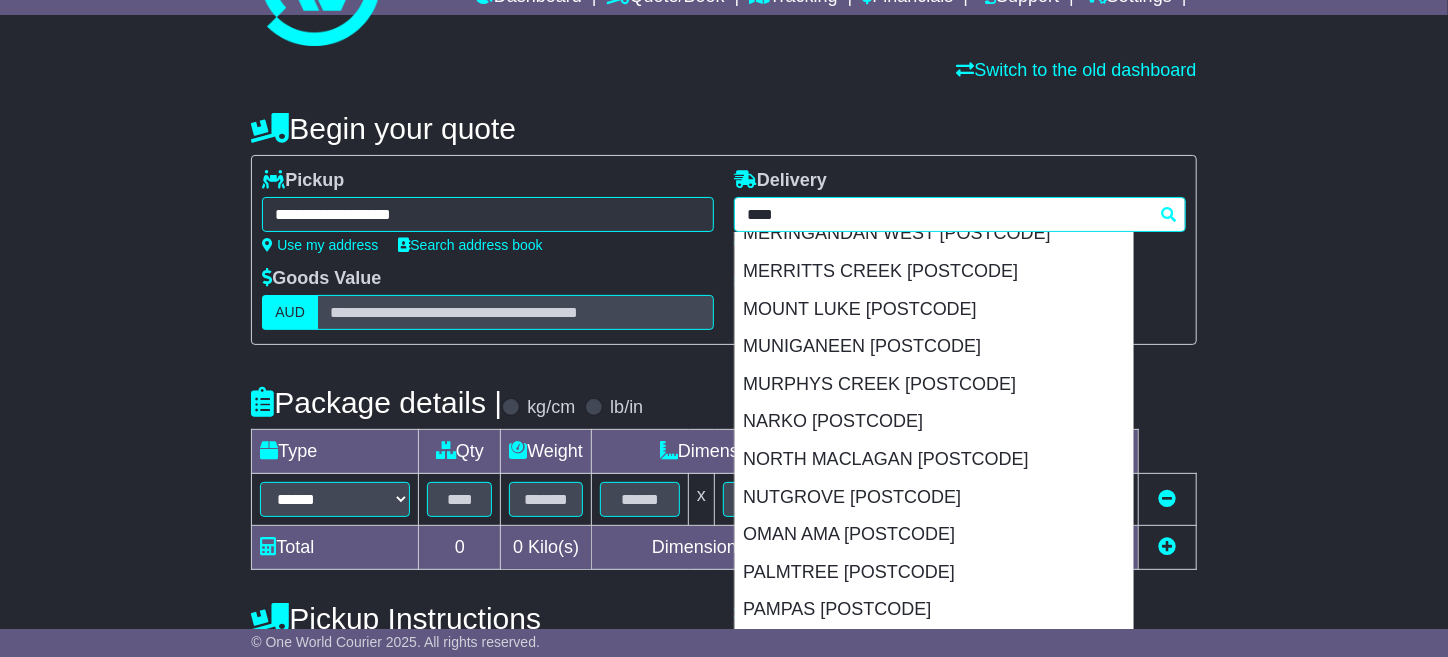 scroll, scrollTop: 1299, scrollLeft: 0, axis: vertical 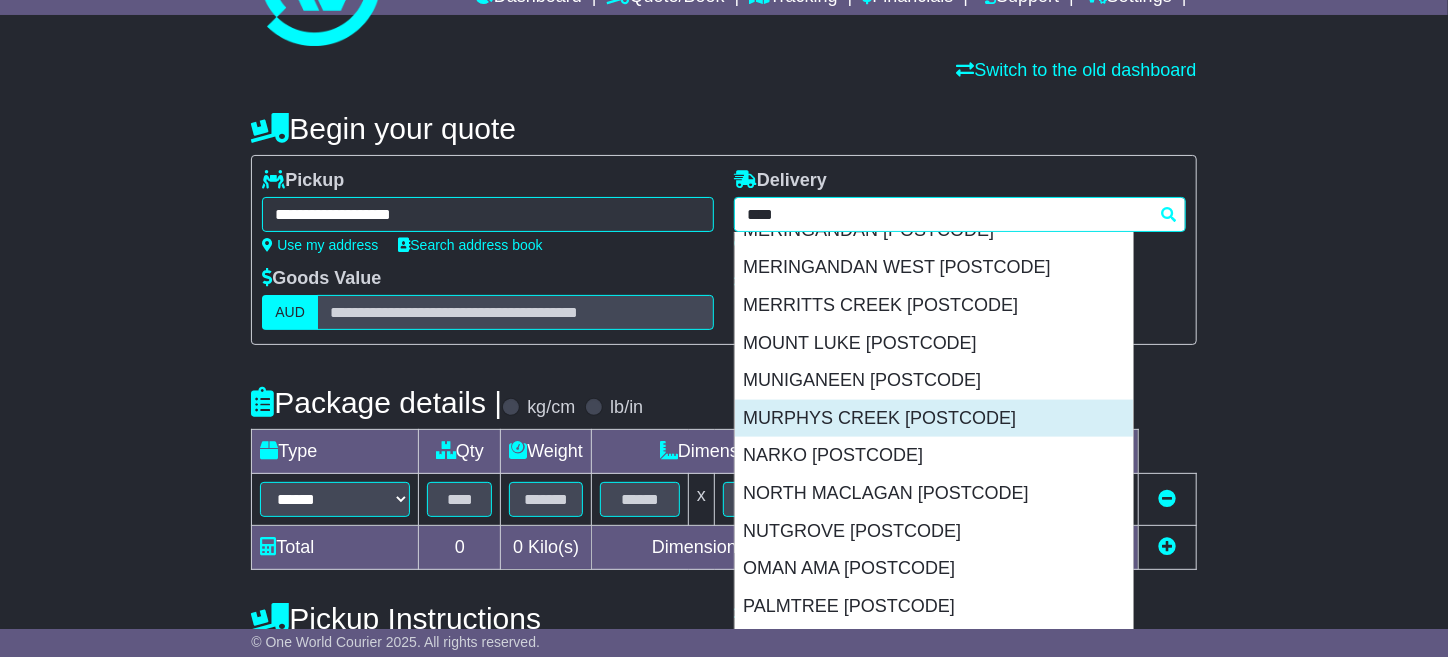 click on "MURPHYS CREEK [POSTCODE]" at bounding box center (934, 419) 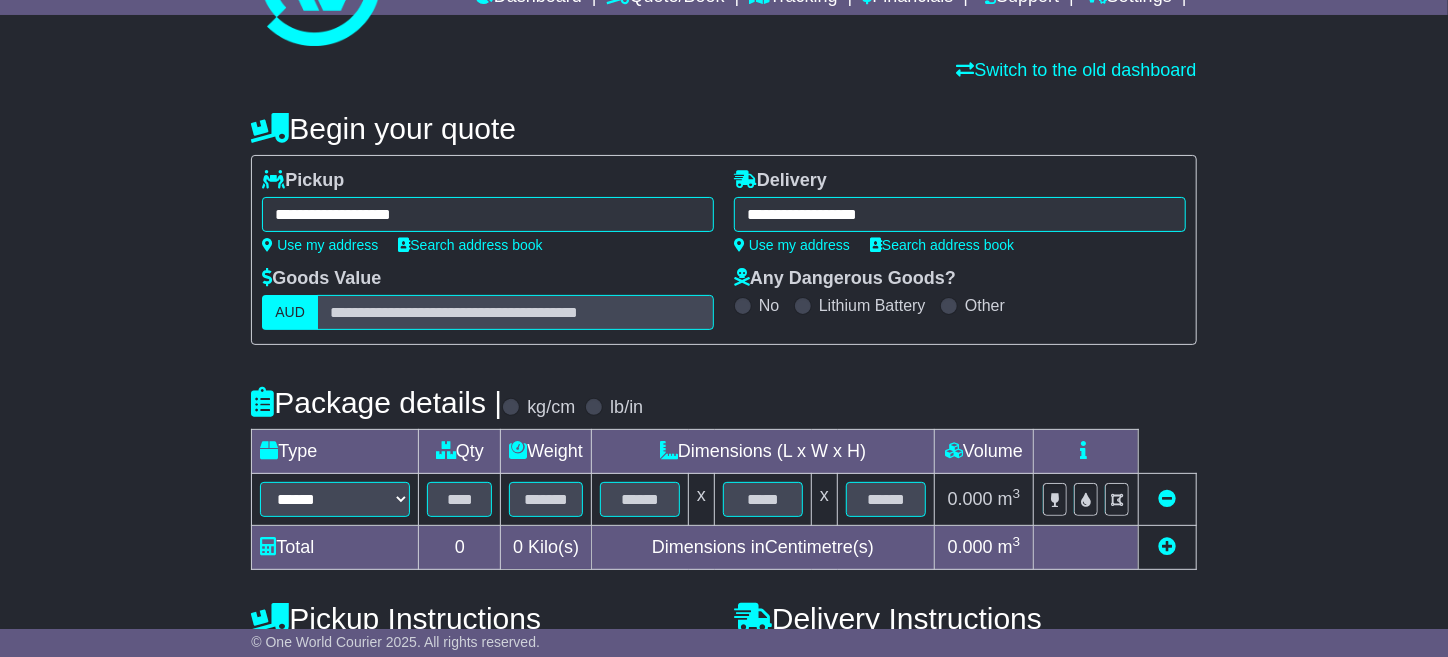 type on "**********" 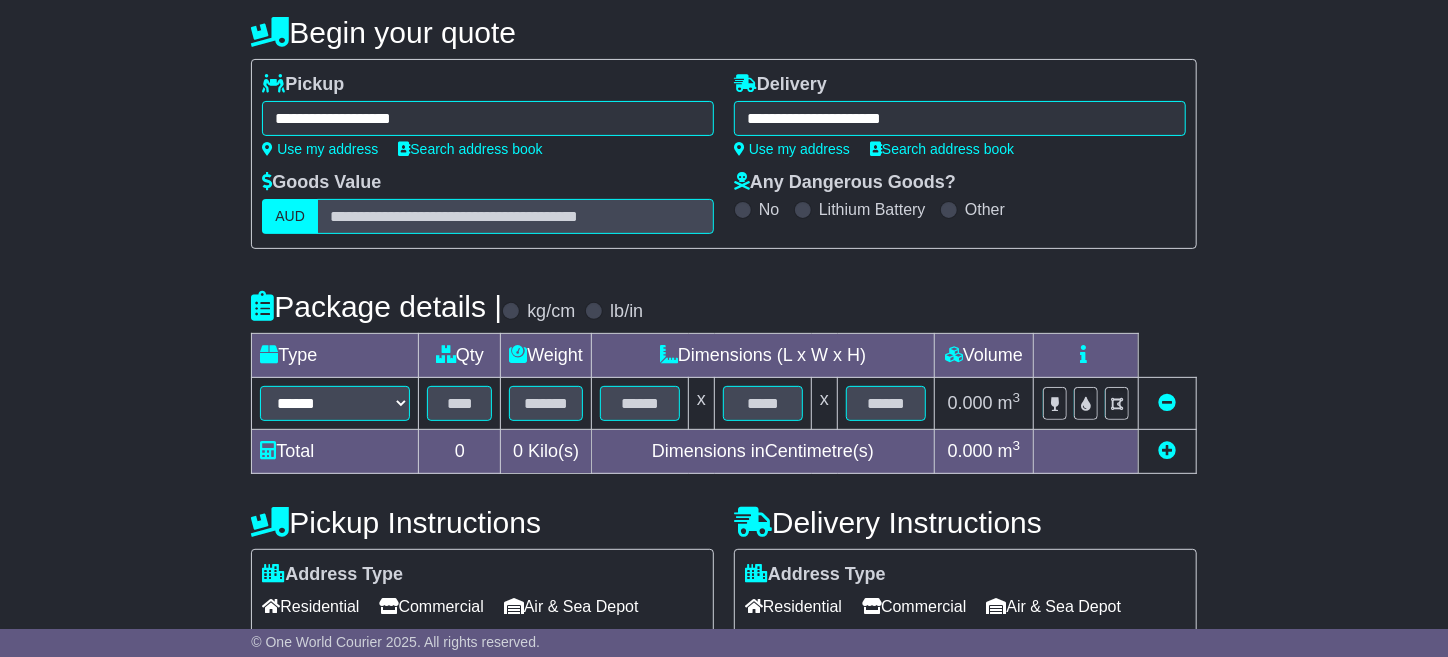 scroll, scrollTop: 200, scrollLeft: 0, axis: vertical 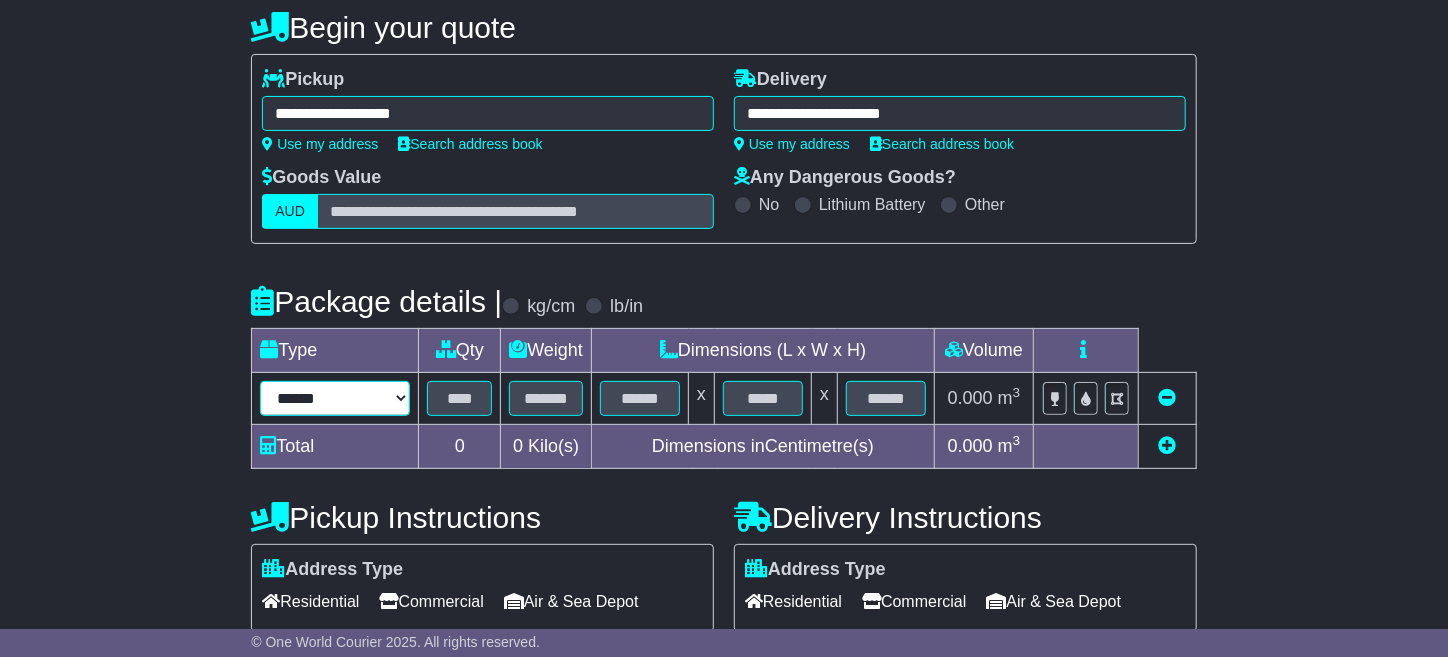 click on "****** ****** *** ******** ***** **** **** ****** *** *******" at bounding box center [335, 398] 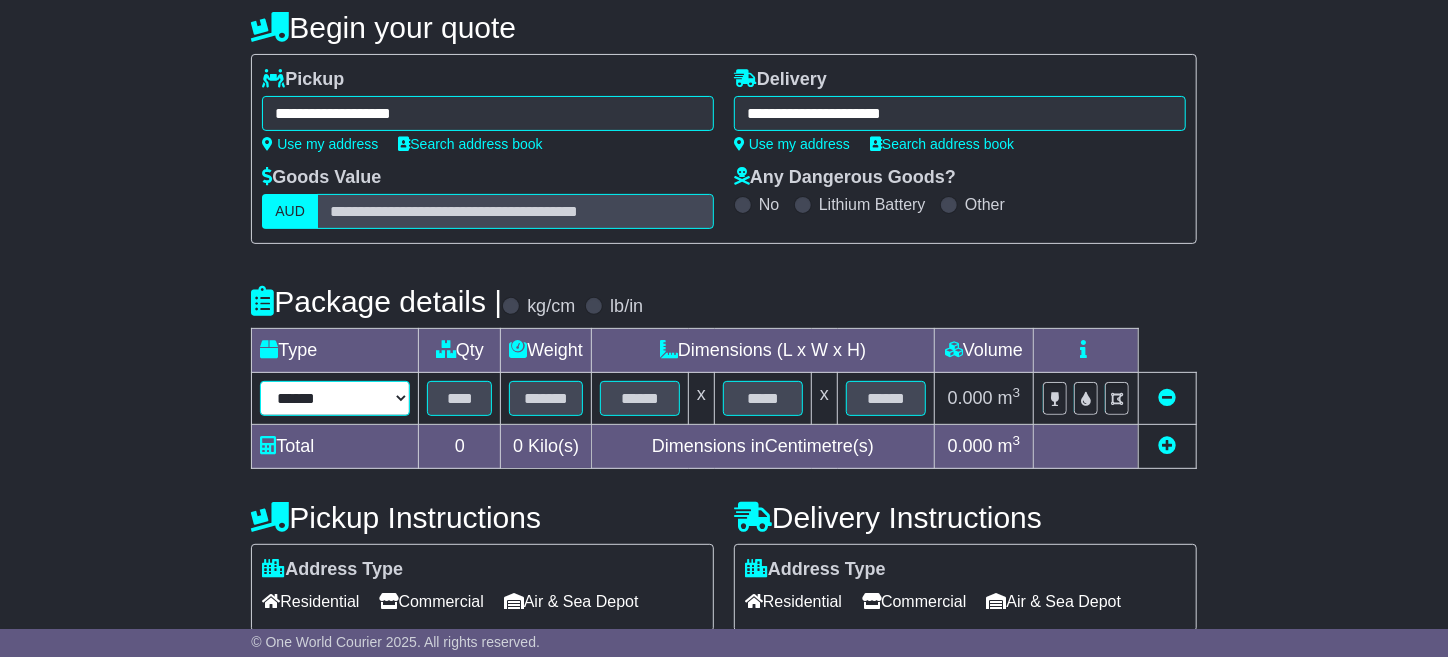 select on "*****" 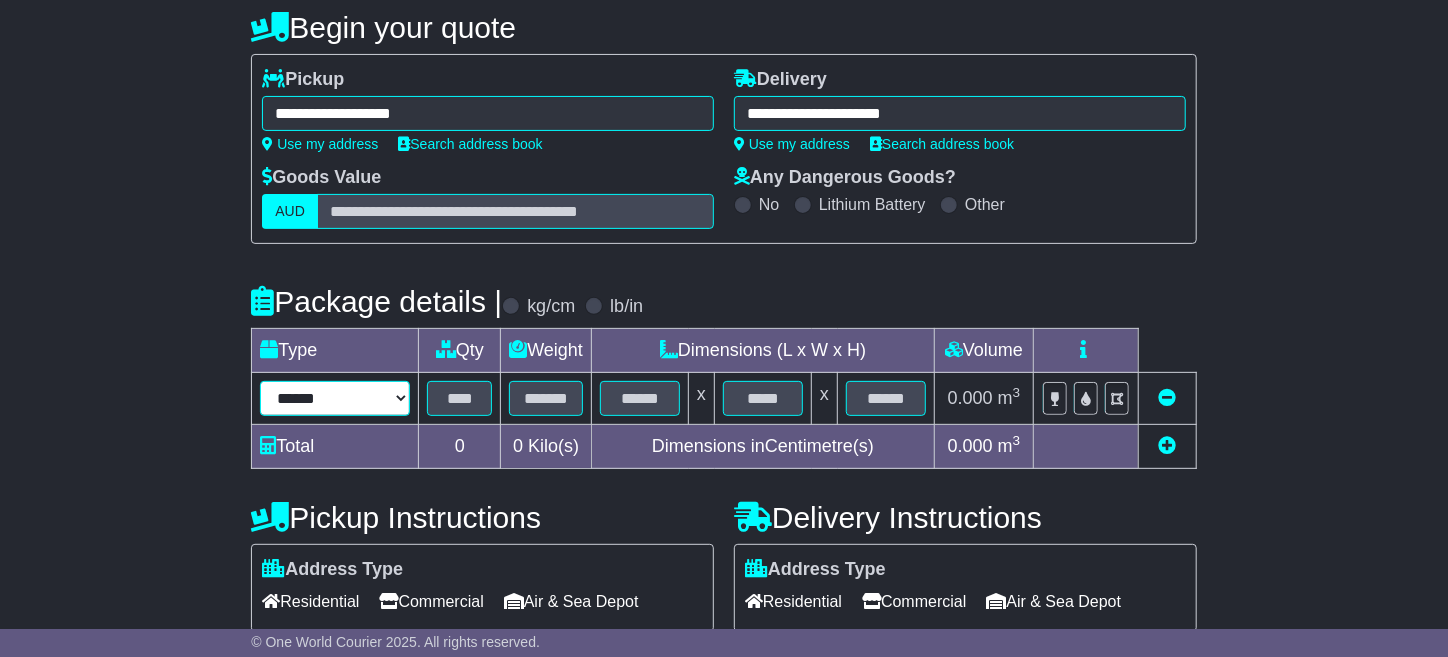 click on "****** ****** *** ******** ***** **** **** ****** *** *******" at bounding box center (335, 398) 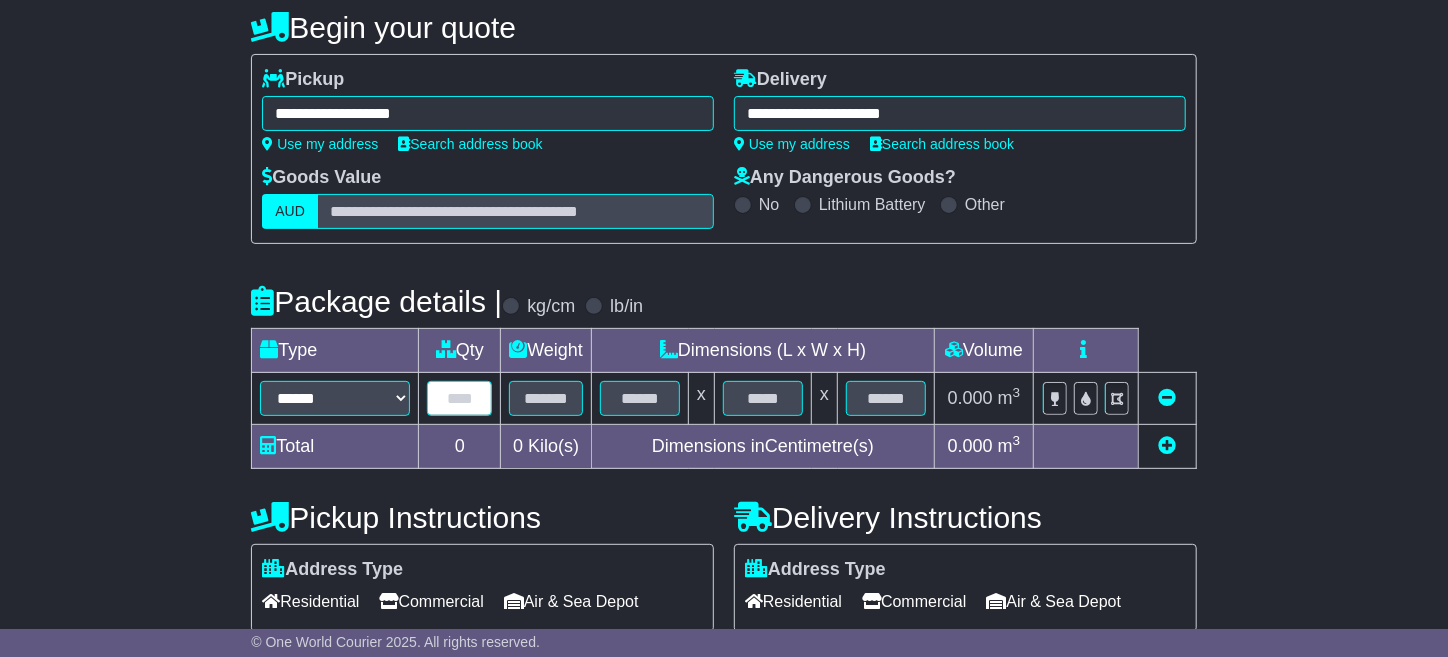 click at bounding box center [459, 398] 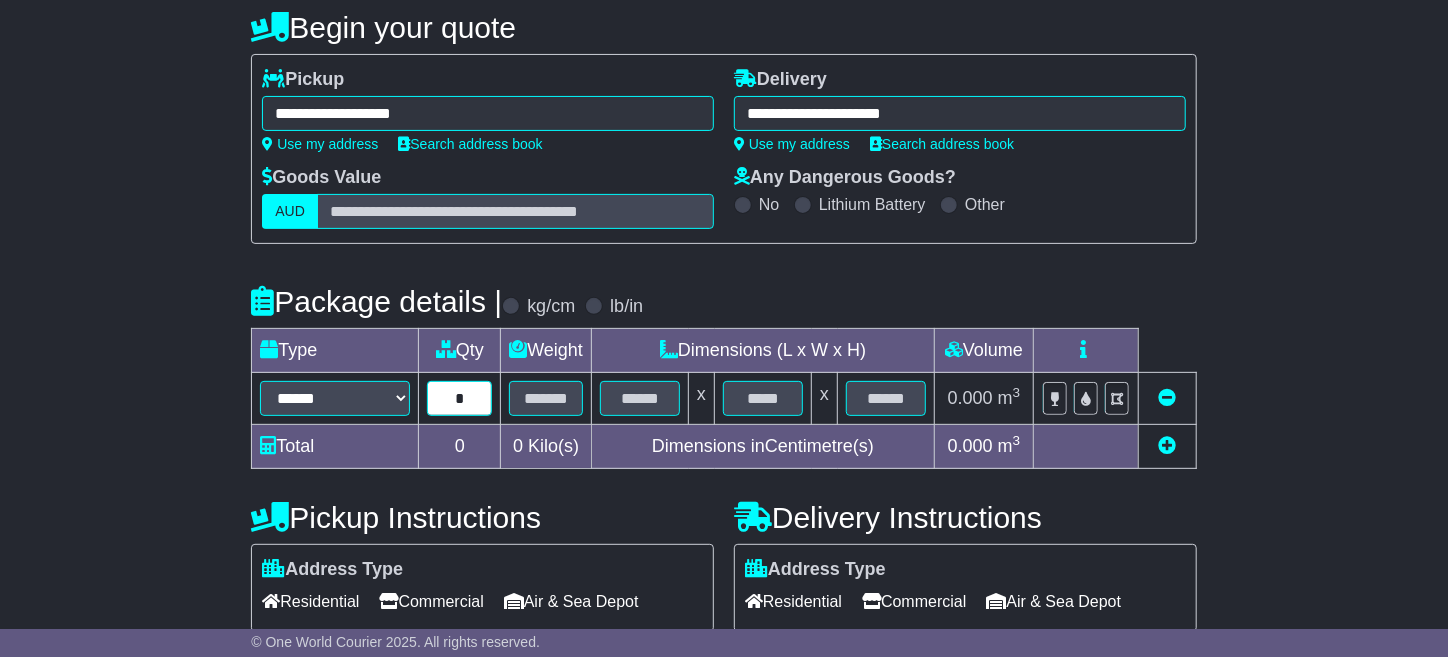 type on "*" 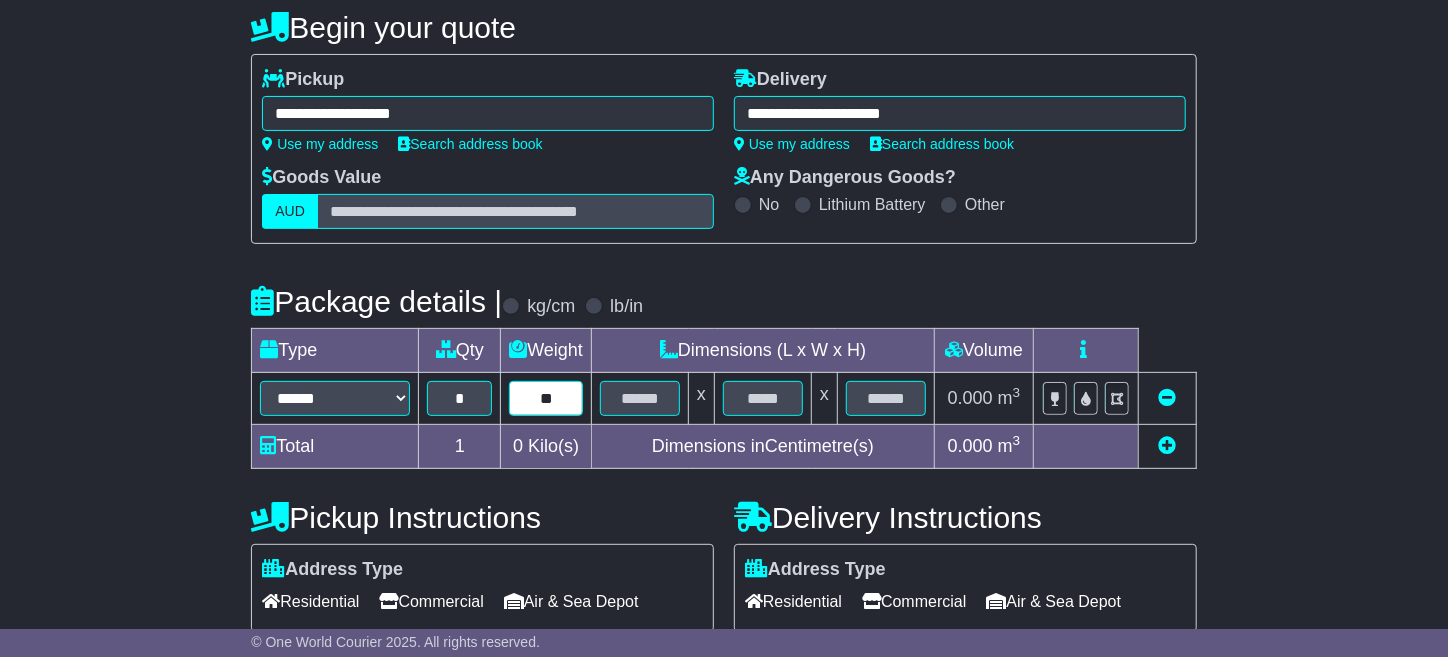 type on "**" 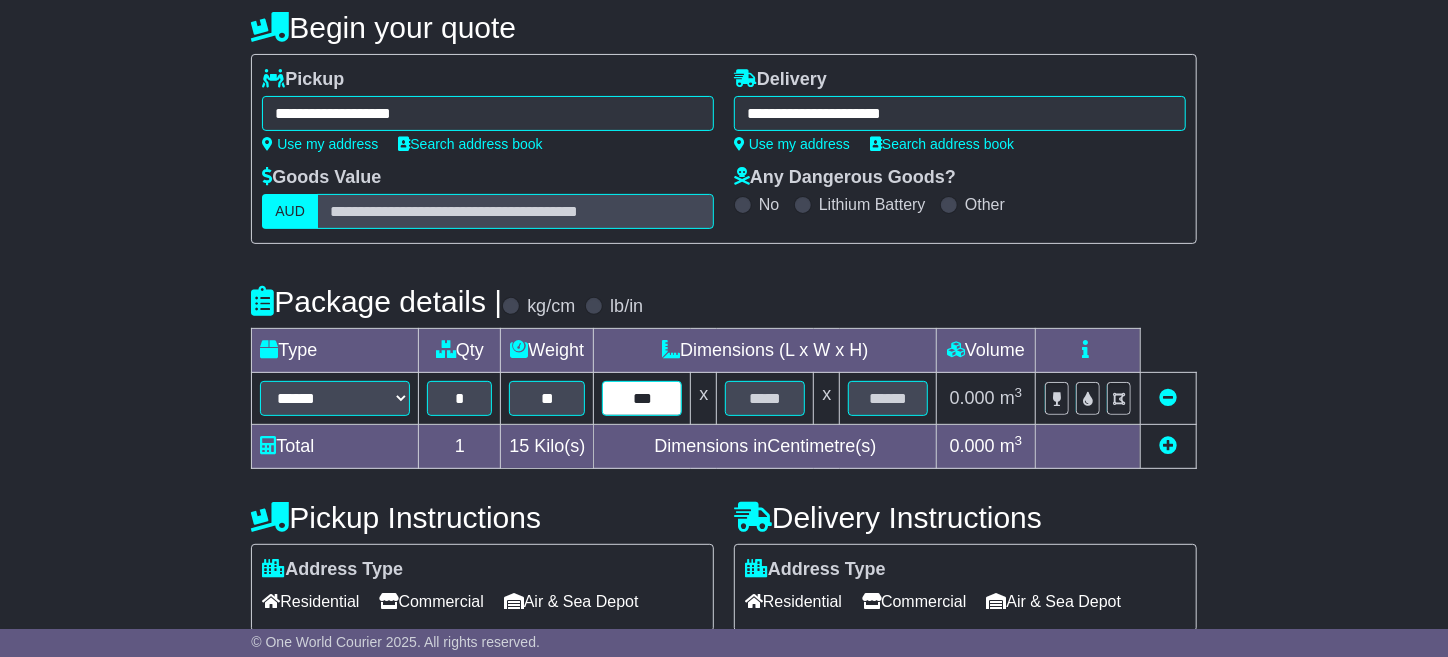 type on "***" 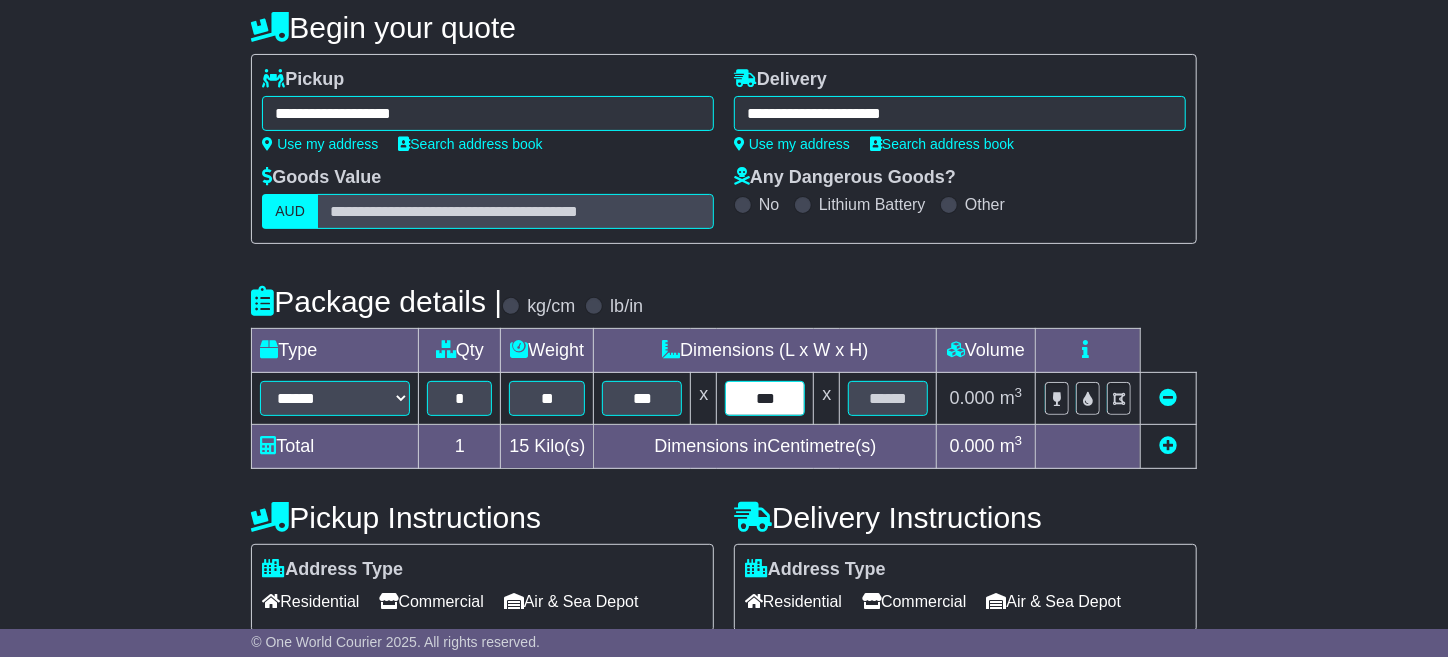 type on "***" 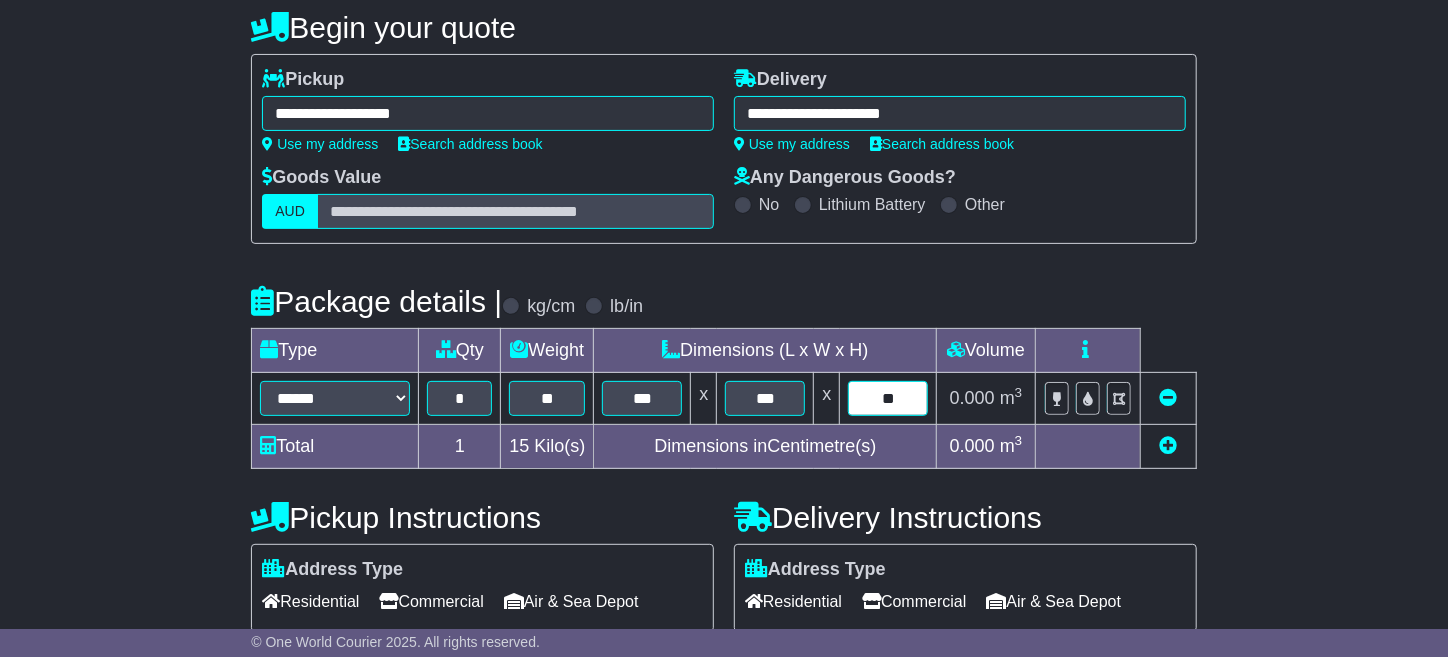 type on "**" 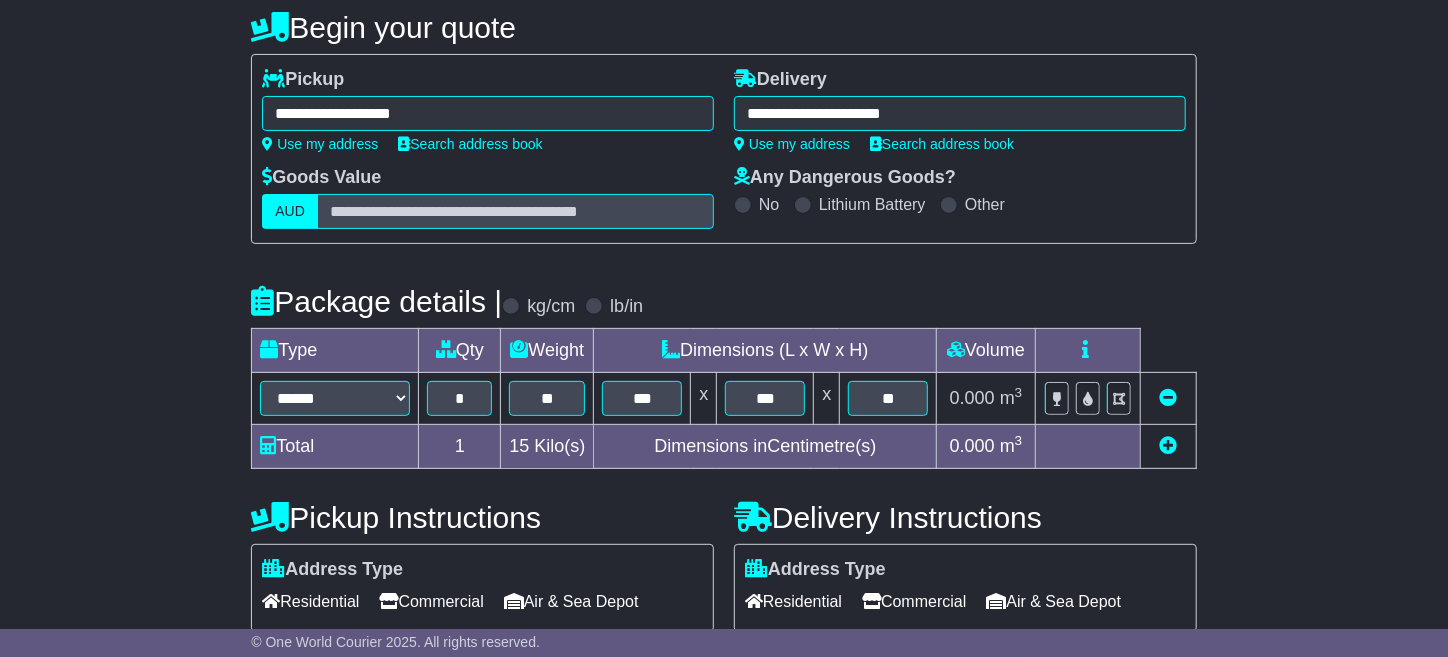 scroll, scrollTop: 396, scrollLeft: 0, axis: vertical 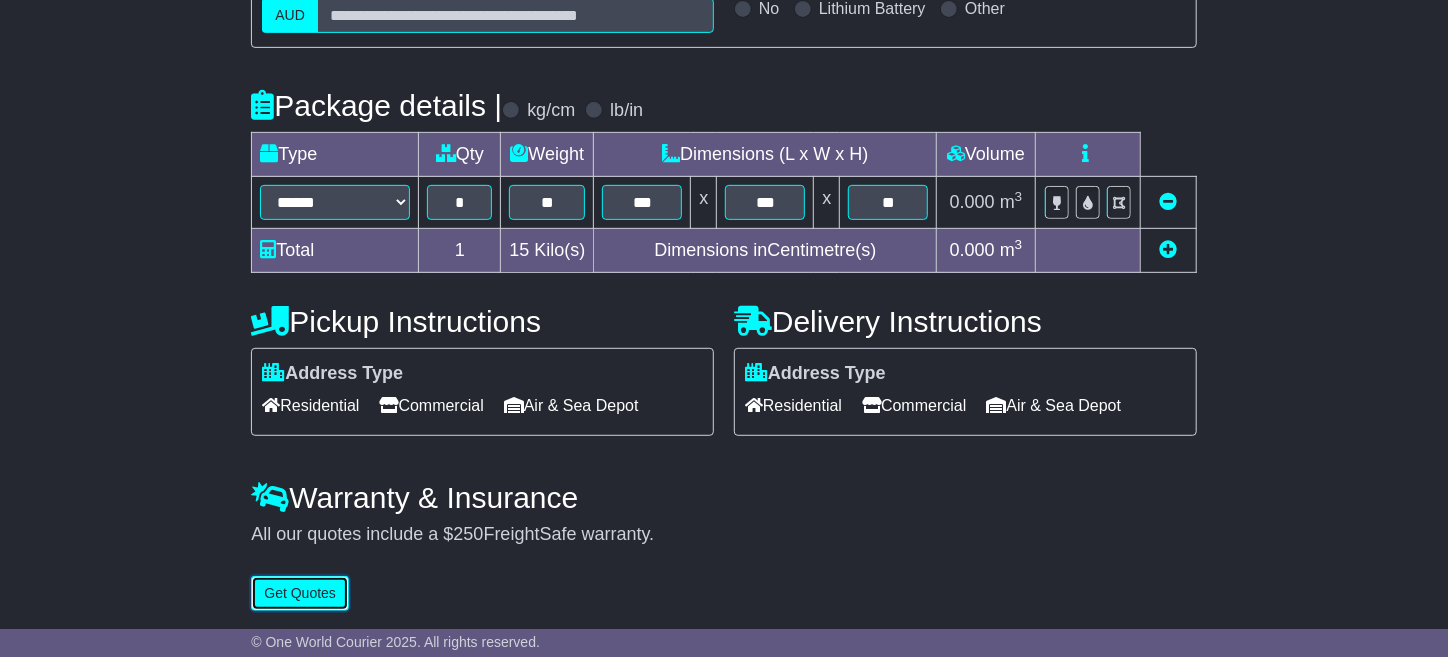type 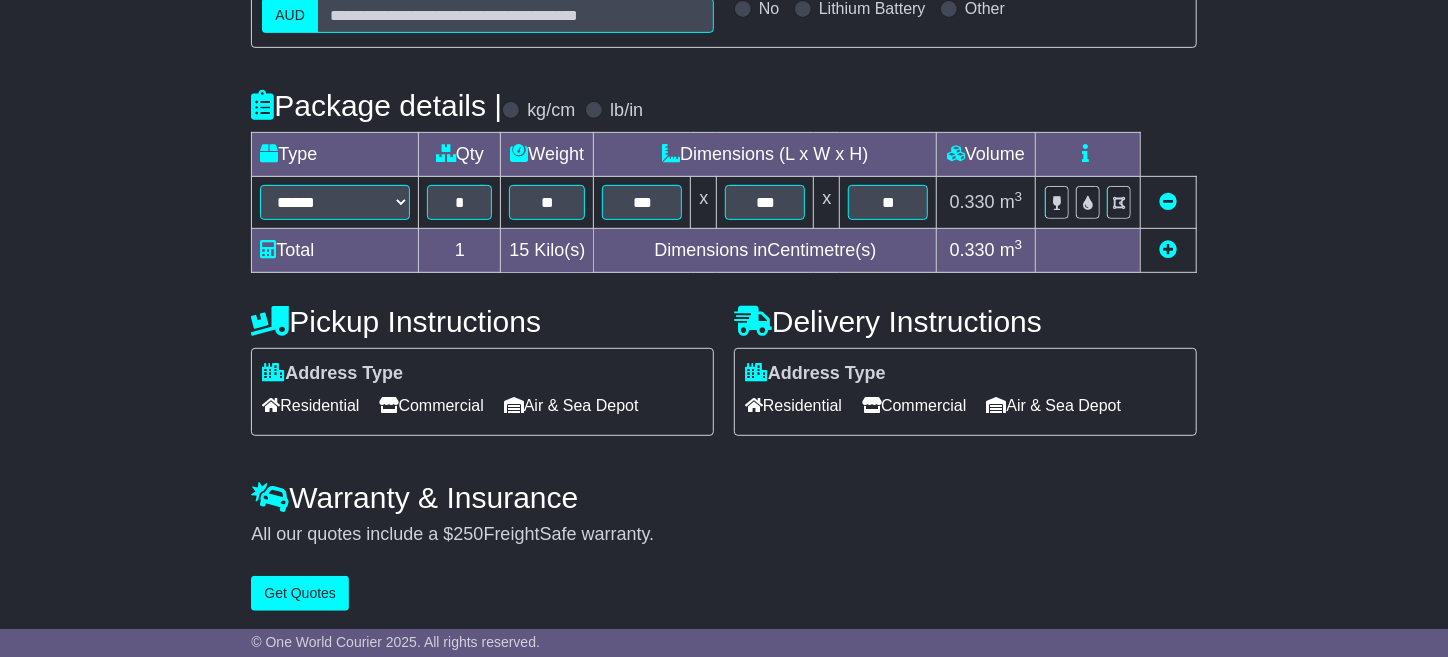 click on "Commercial" at bounding box center [431, 405] 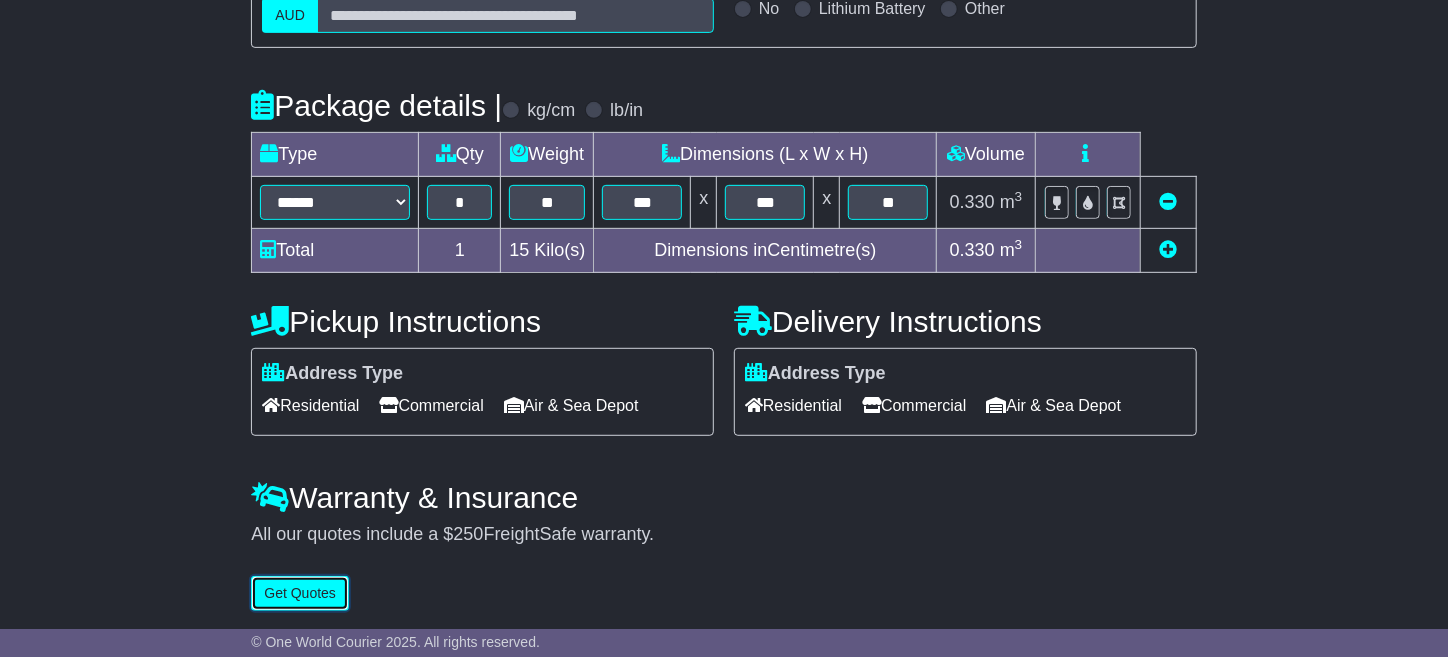 drag, startPoint x: 307, startPoint y: 589, endPoint x: 339, endPoint y: 579, distance: 33.526108 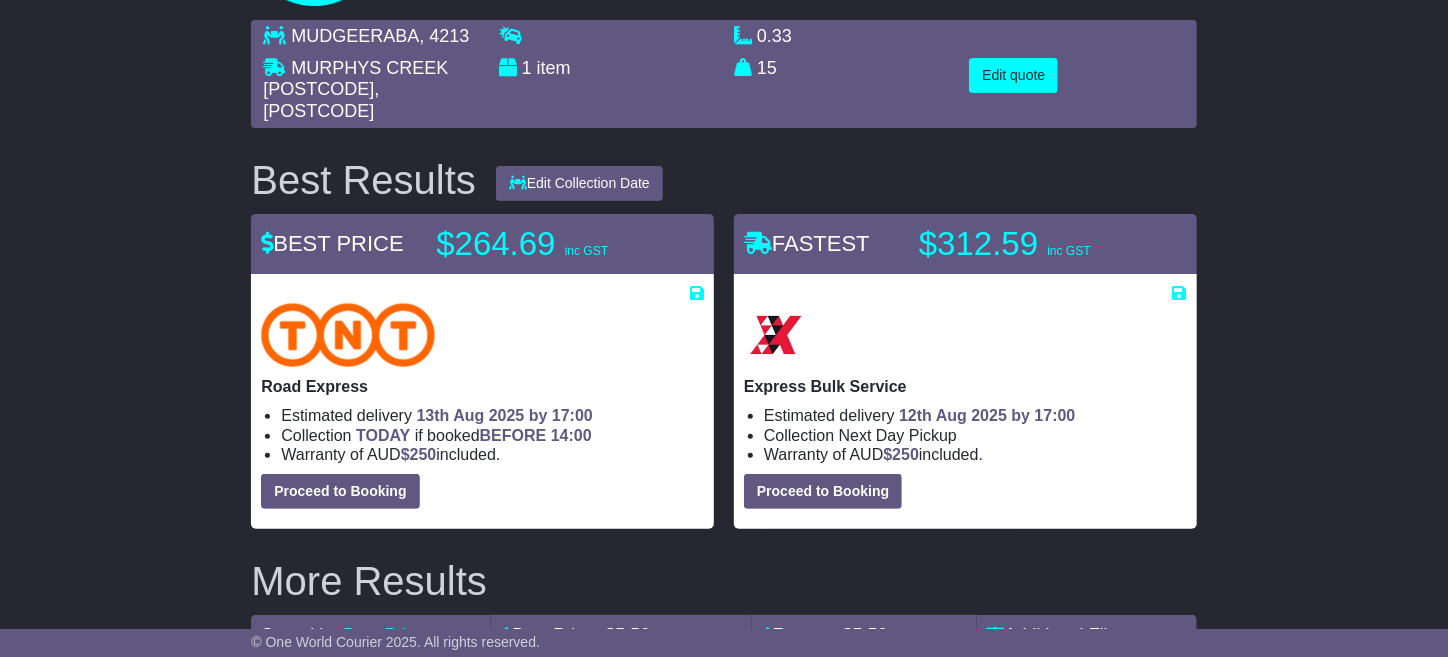 scroll, scrollTop: 16, scrollLeft: 0, axis: vertical 